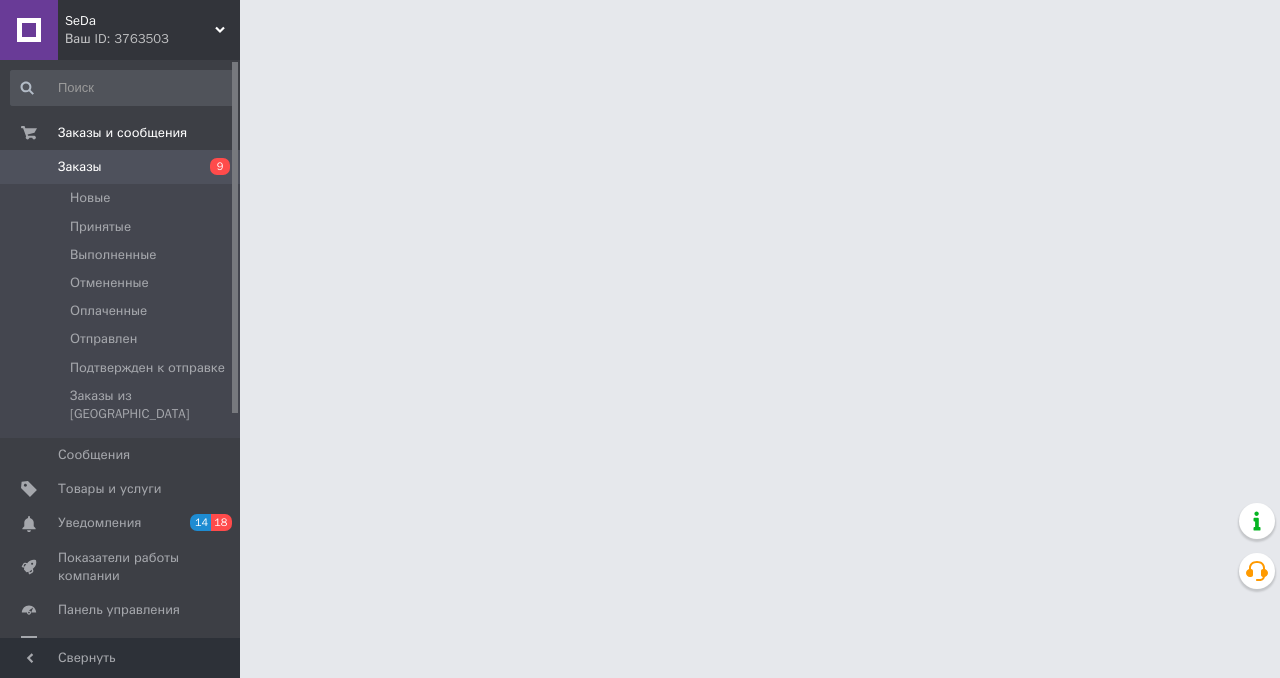 scroll, scrollTop: 0, scrollLeft: 0, axis: both 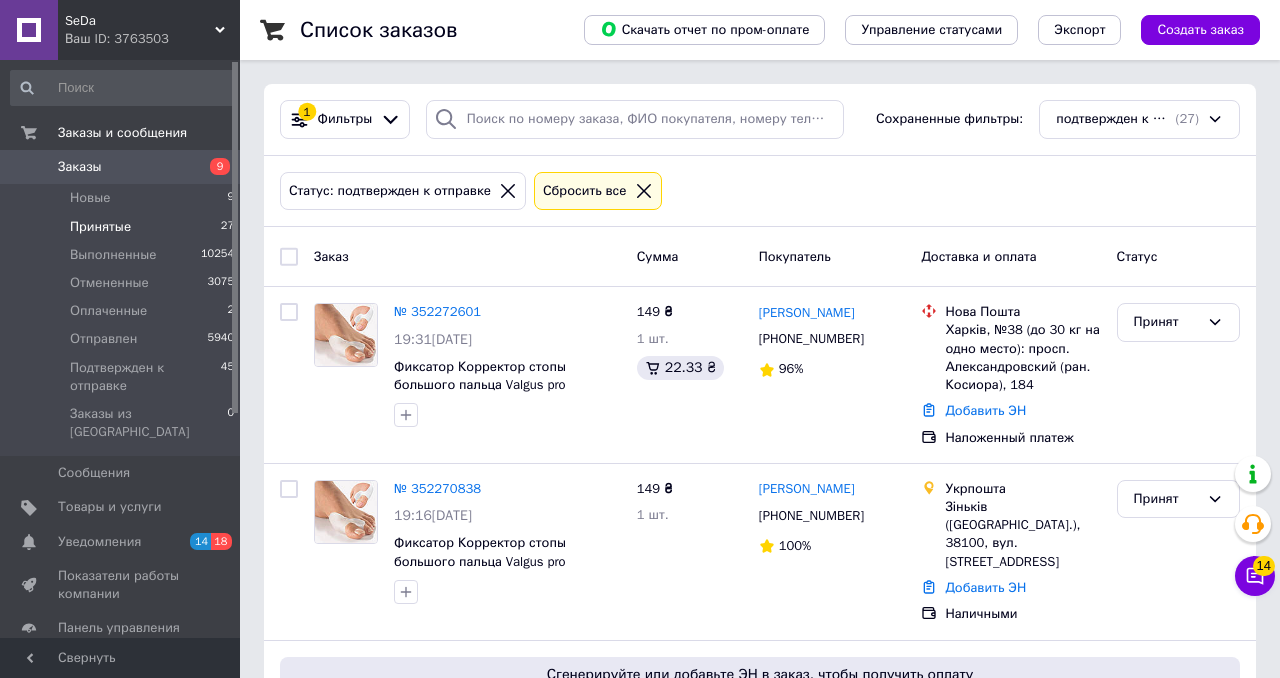 click on "9" at bounding box center [212, 167] 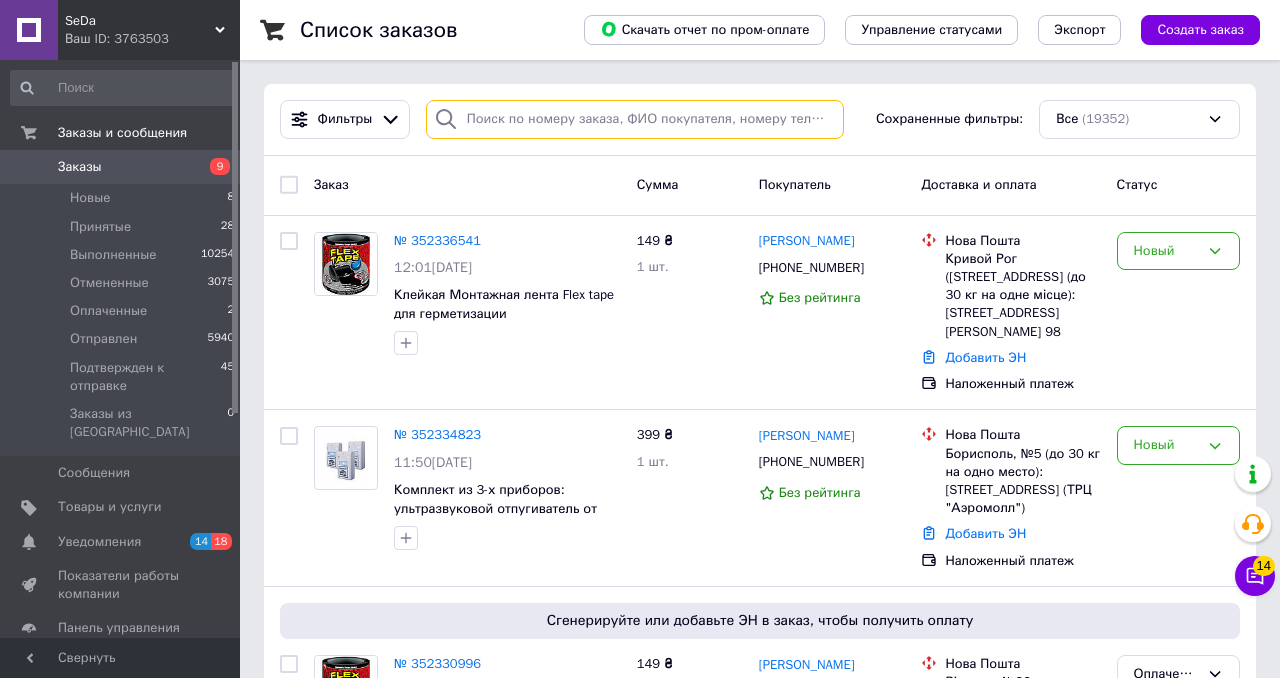 click at bounding box center (635, 119) 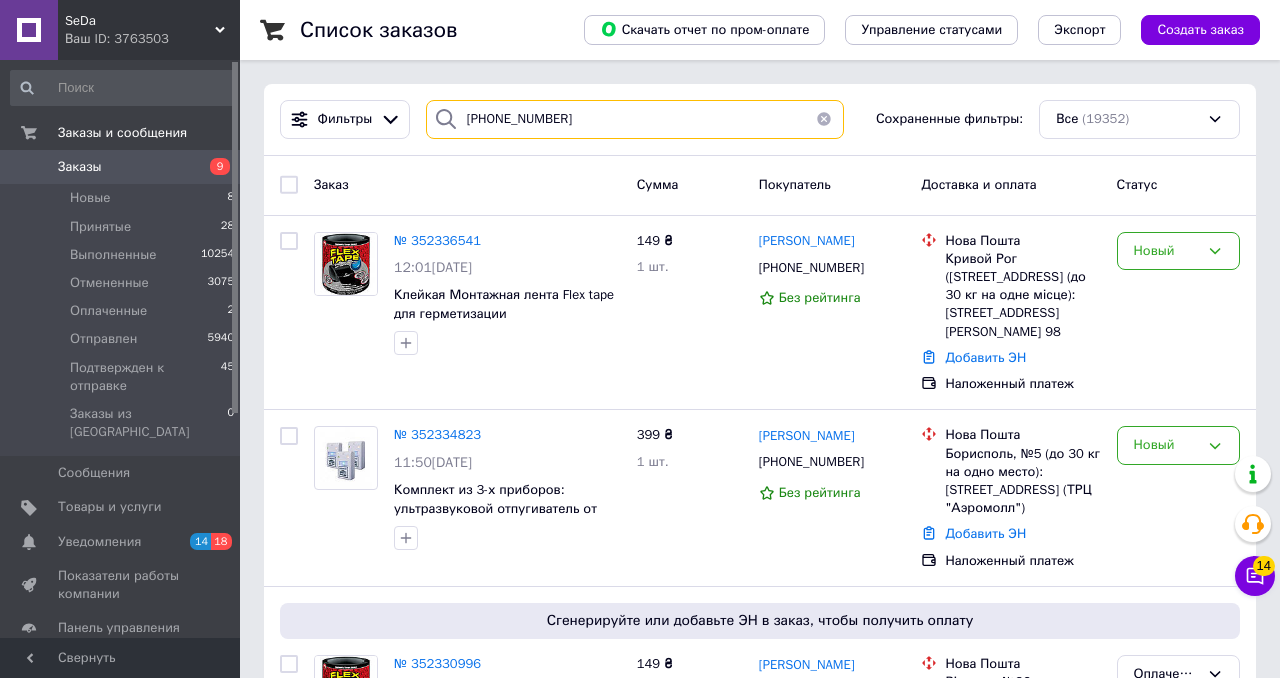 type on "+380937267792" 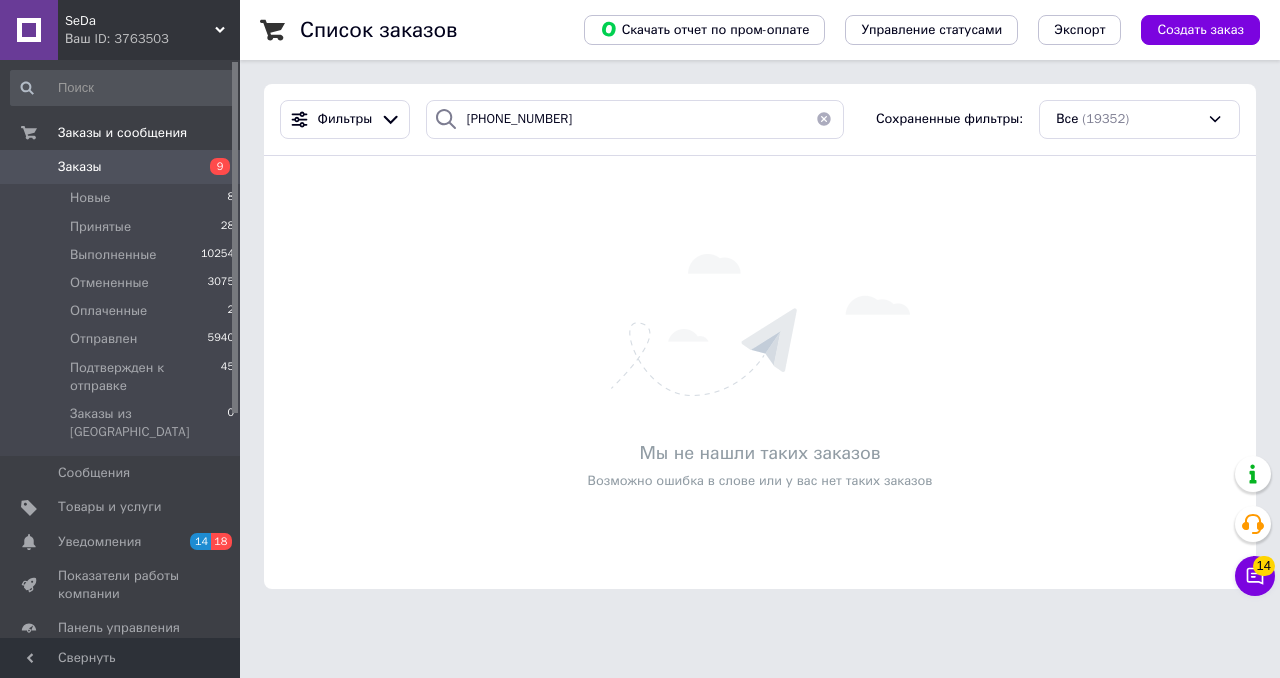 click at bounding box center [824, 119] 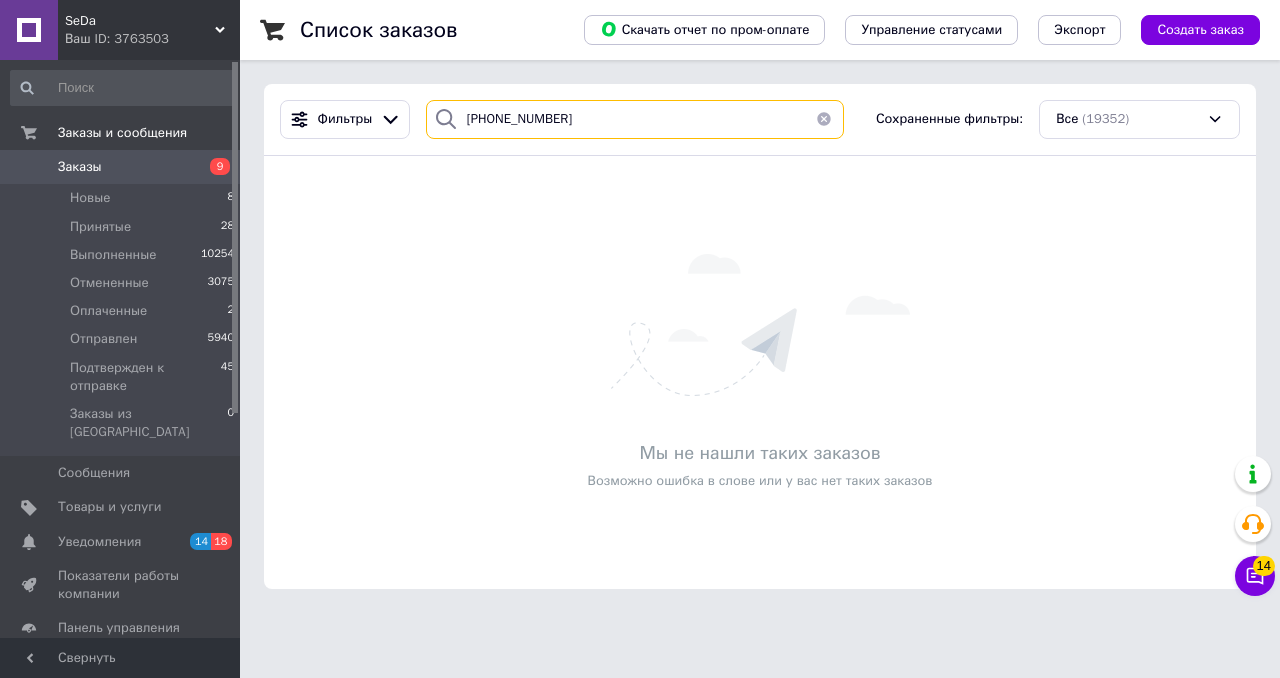 type 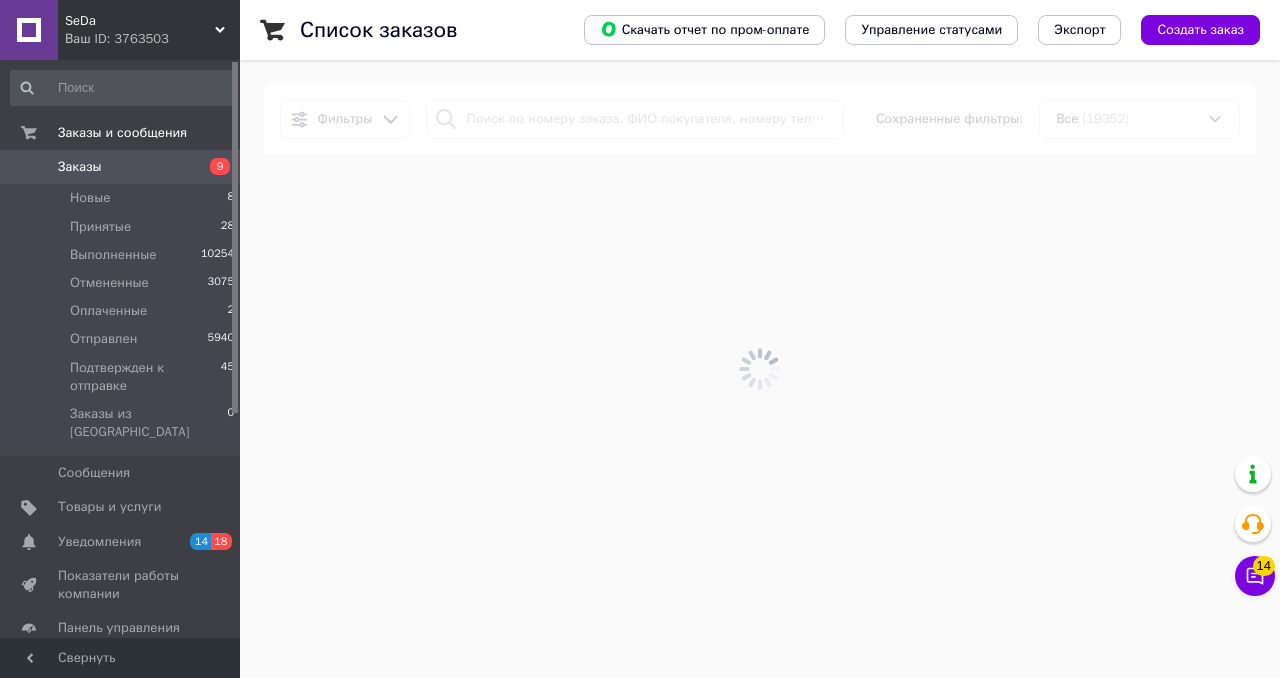 click on "Заказы" at bounding box center (121, 167) 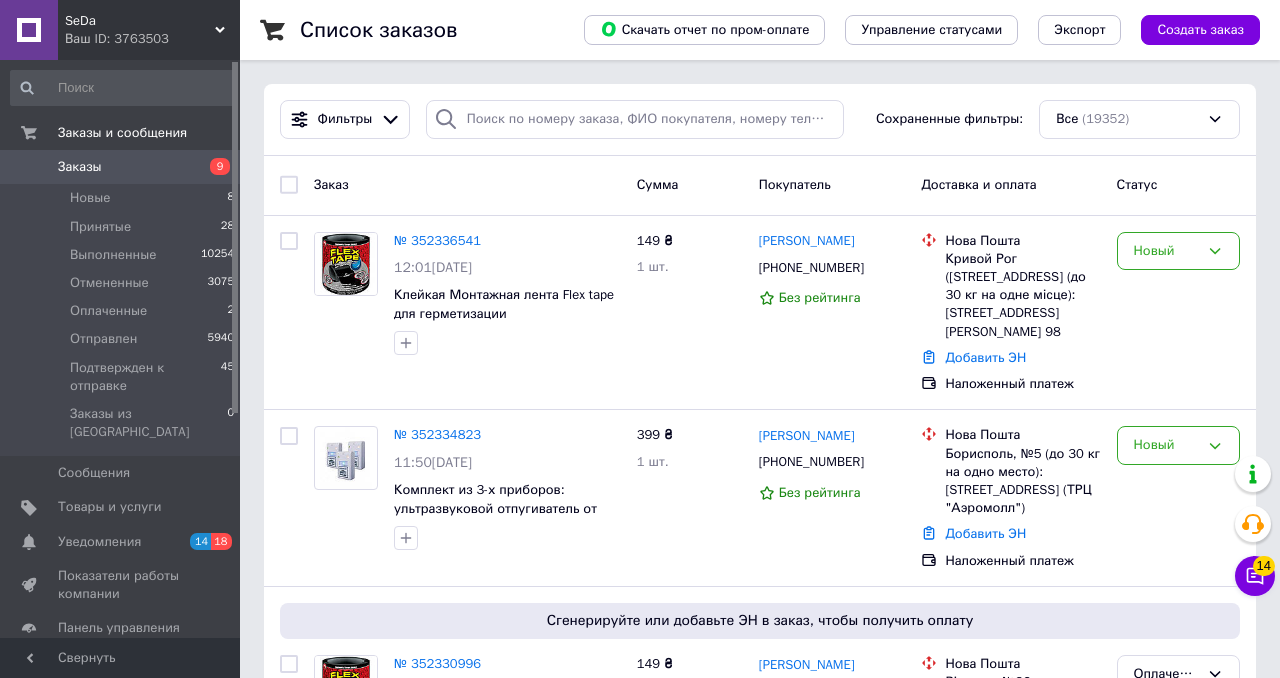 click on "9" at bounding box center [212, 167] 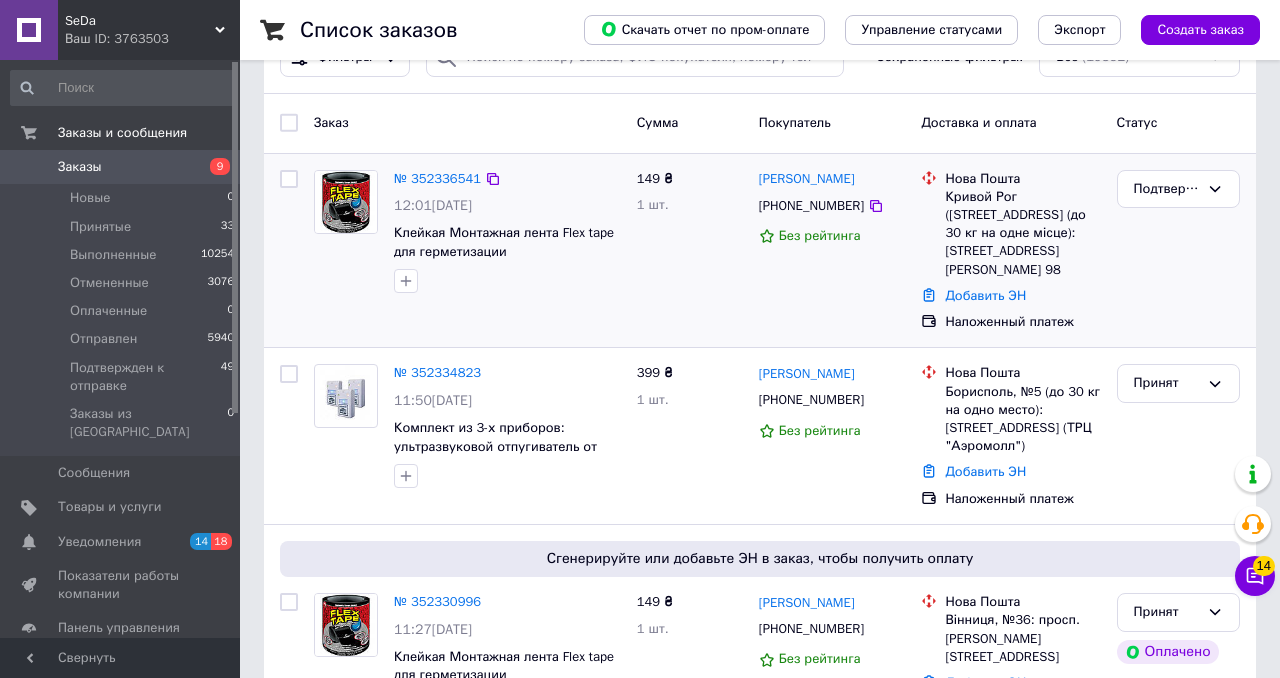 scroll, scrollTop: 5428, scrollLeft: 0, axis: vertical 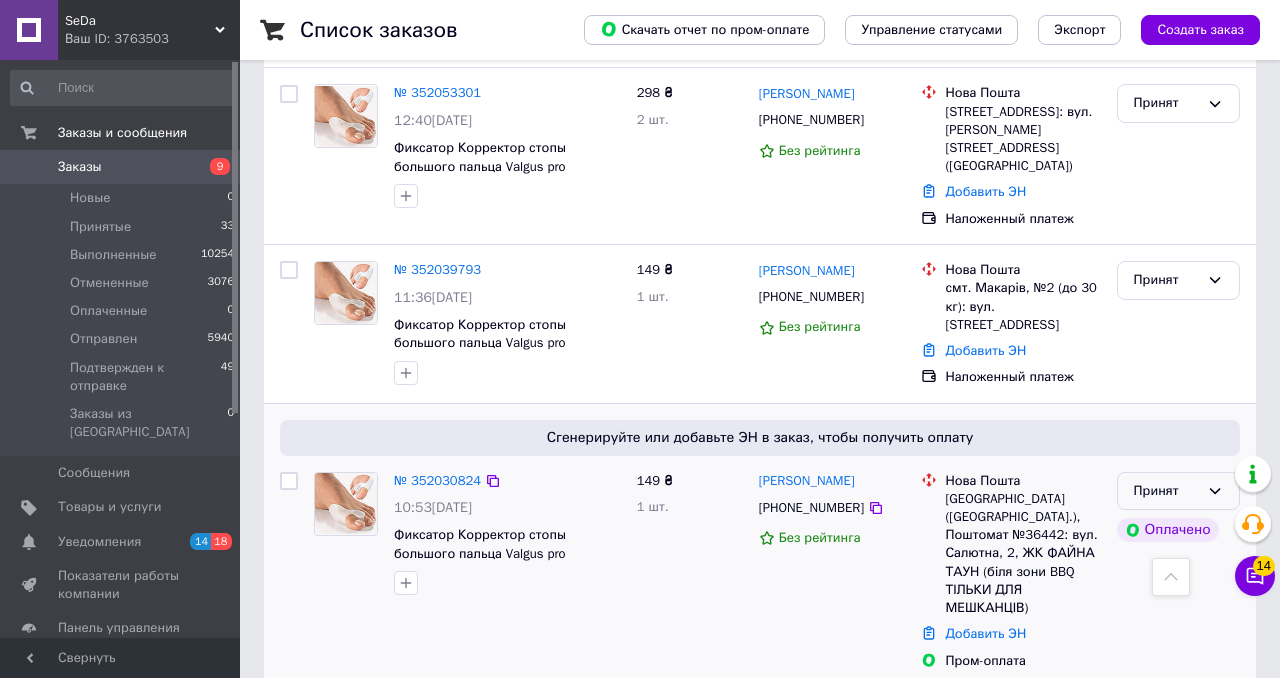 click on "Принят" at bounding box center [1166, 491] 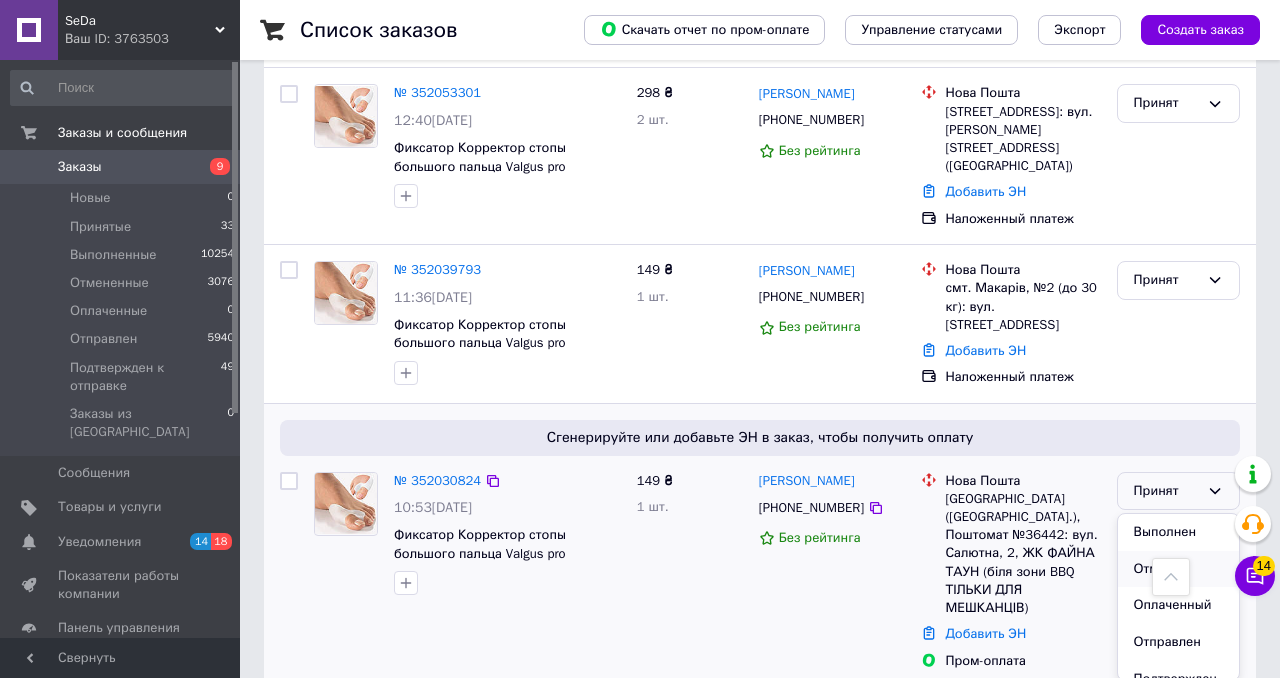 scroll, scrollTop: 38, scrollLeft: 0, axis: vertical 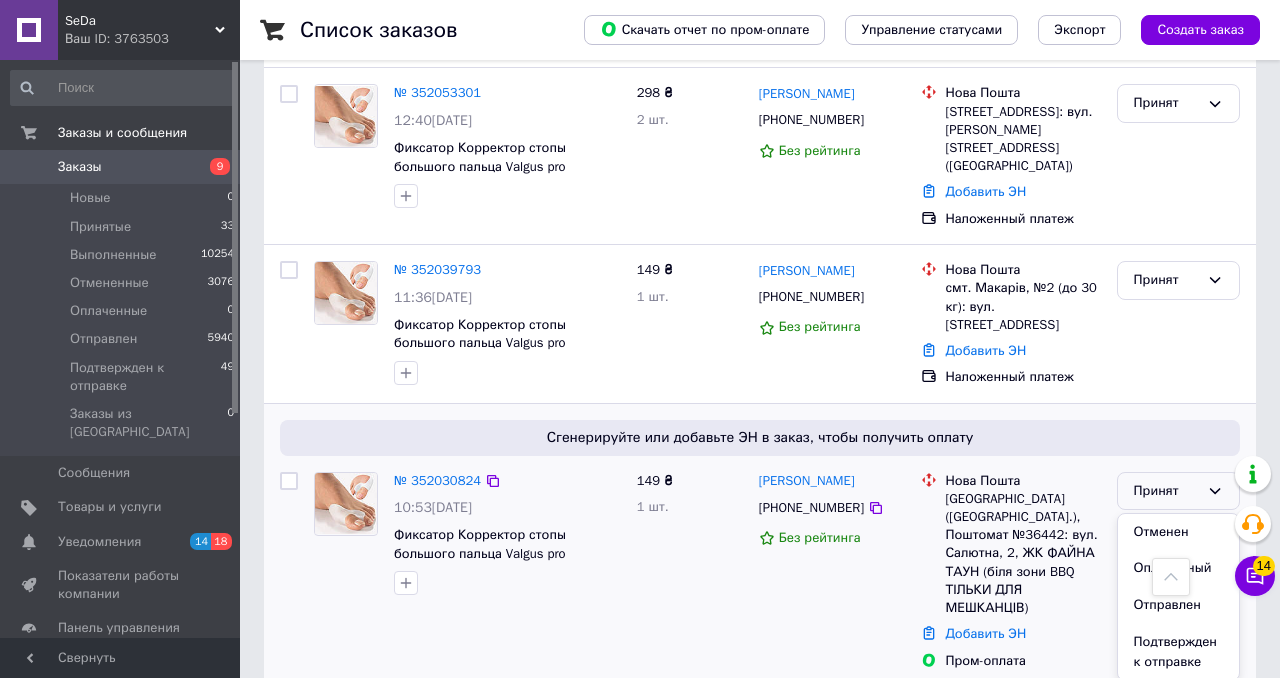 click on "Подтвержден к отправке" at bounding box center [1178, 652] 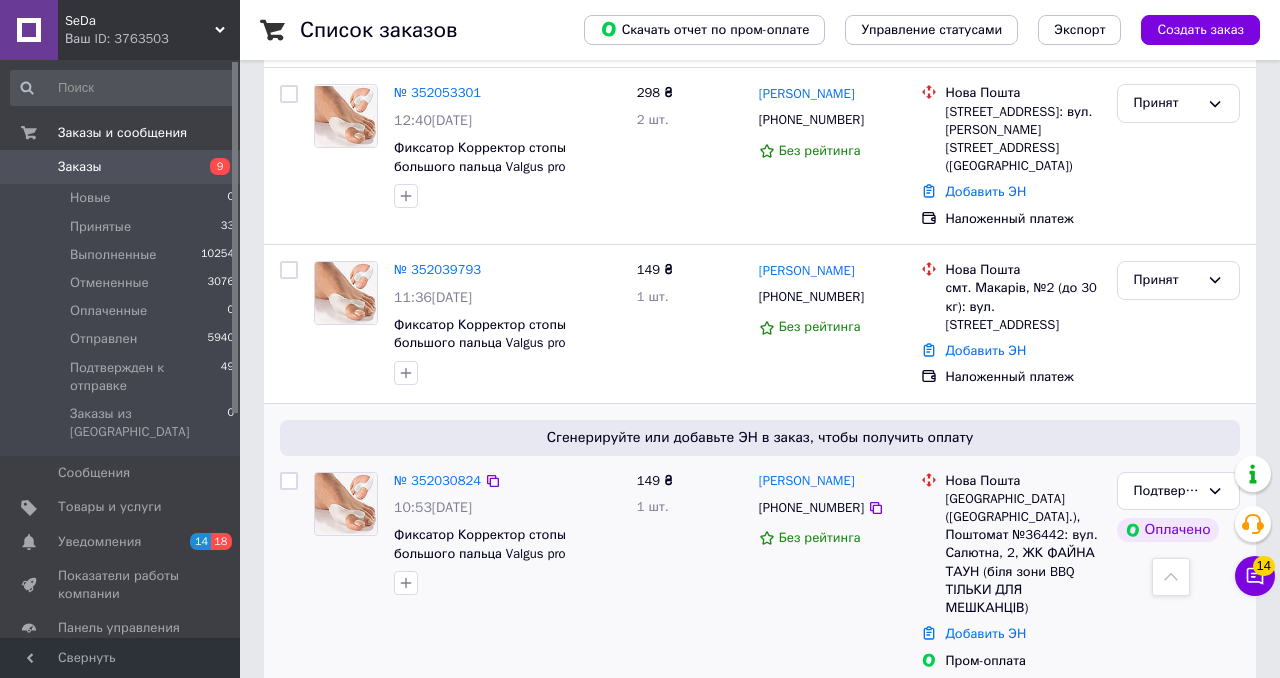 scroll, scrollTop: 6566, scrollLeft: 0, axis: vertical 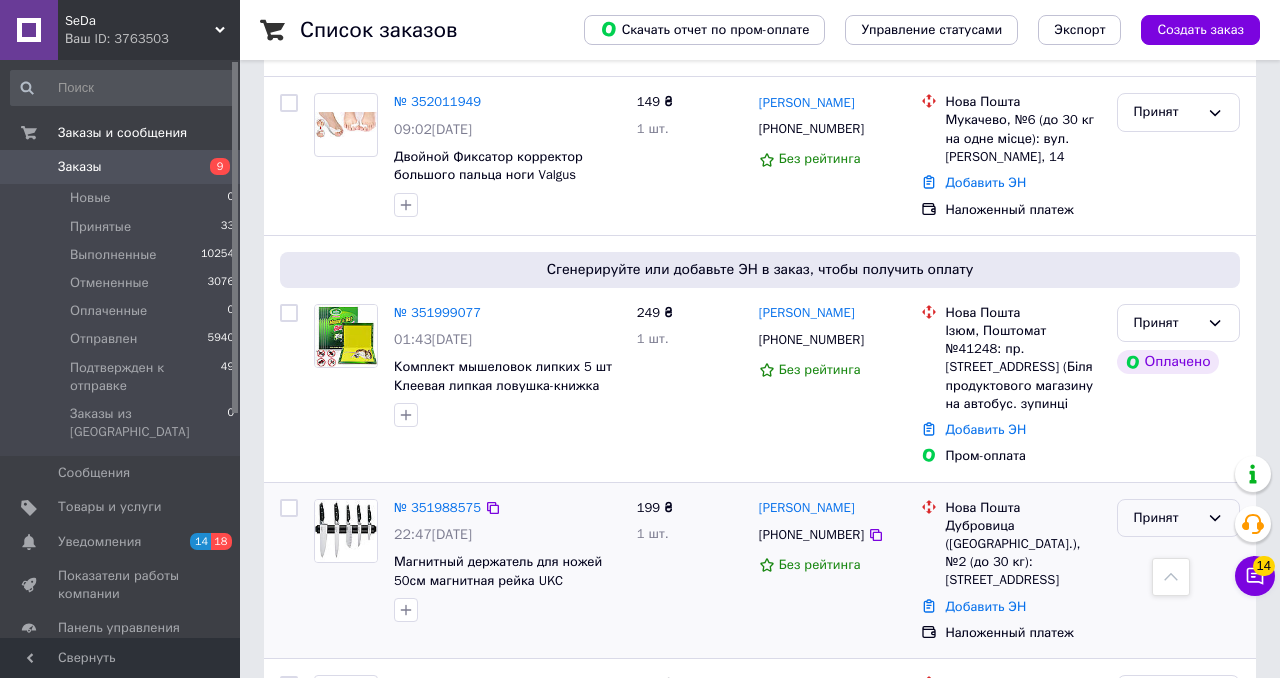 click on "Принят" at bounding box center [1178, 518] 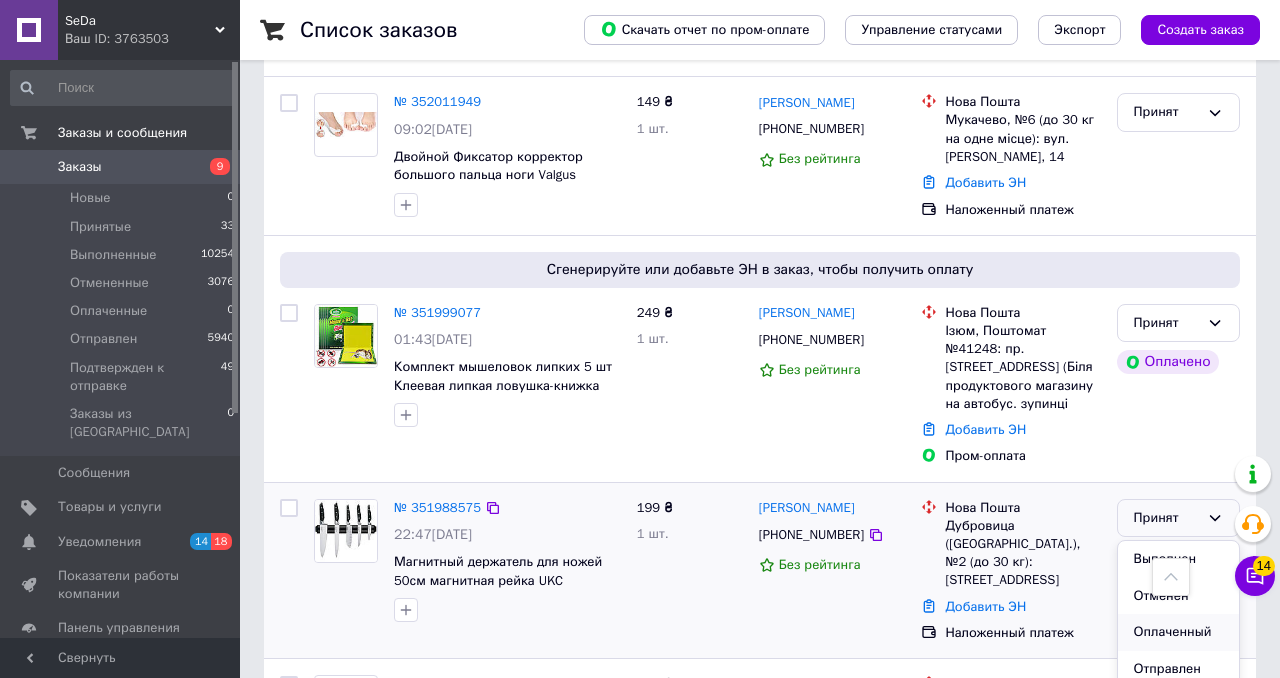 scroll, scrollTop: 37, scrollLeft: 0, axis: vertical 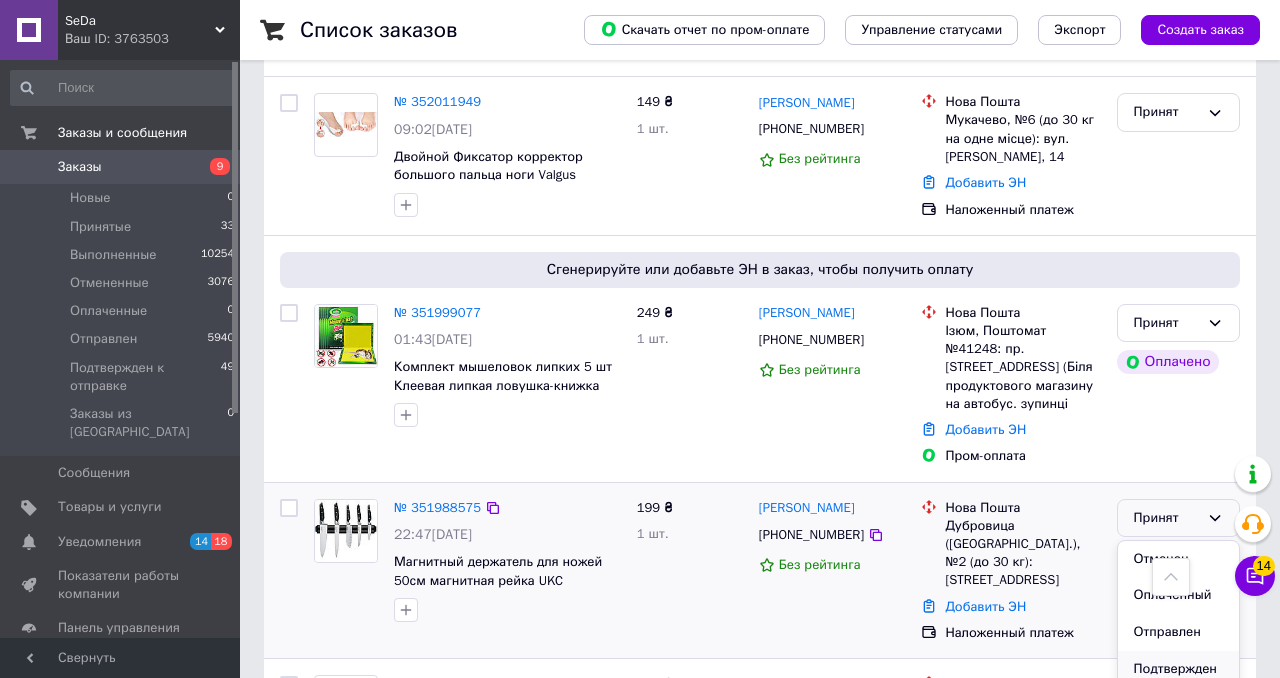 click on "Подтвержден к отправке" at bounding box center (1178, 679) 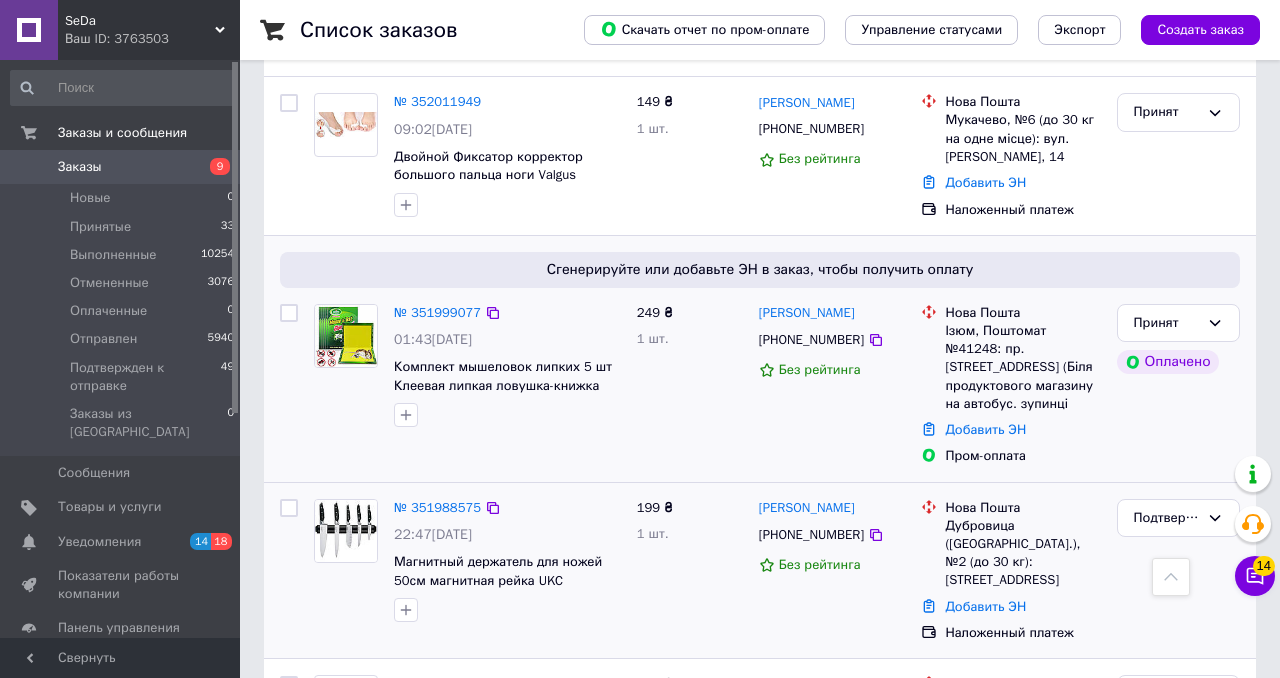 scroll, scrollTop: 880, scrollLeft: 0, axis: vertical 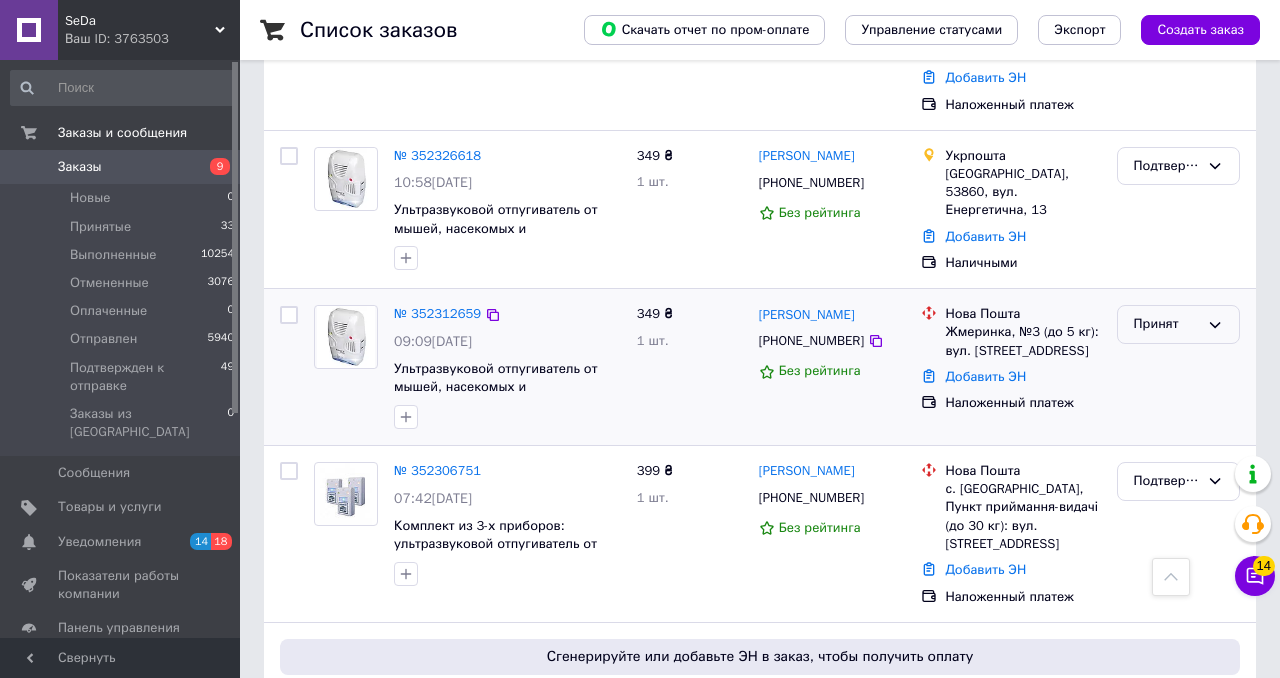 click on "Принят" at bounding box center [1178, 324] 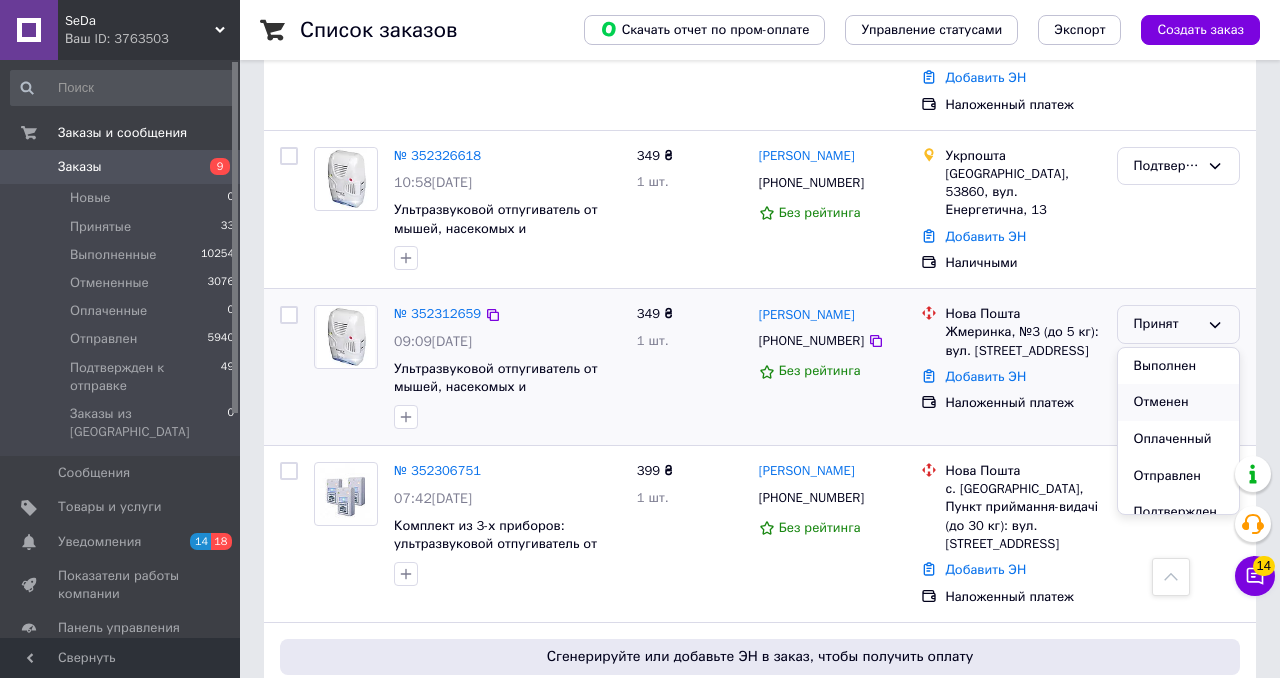 scroll, scrollTop: 38, scrollLeft: 0, axis: vertical 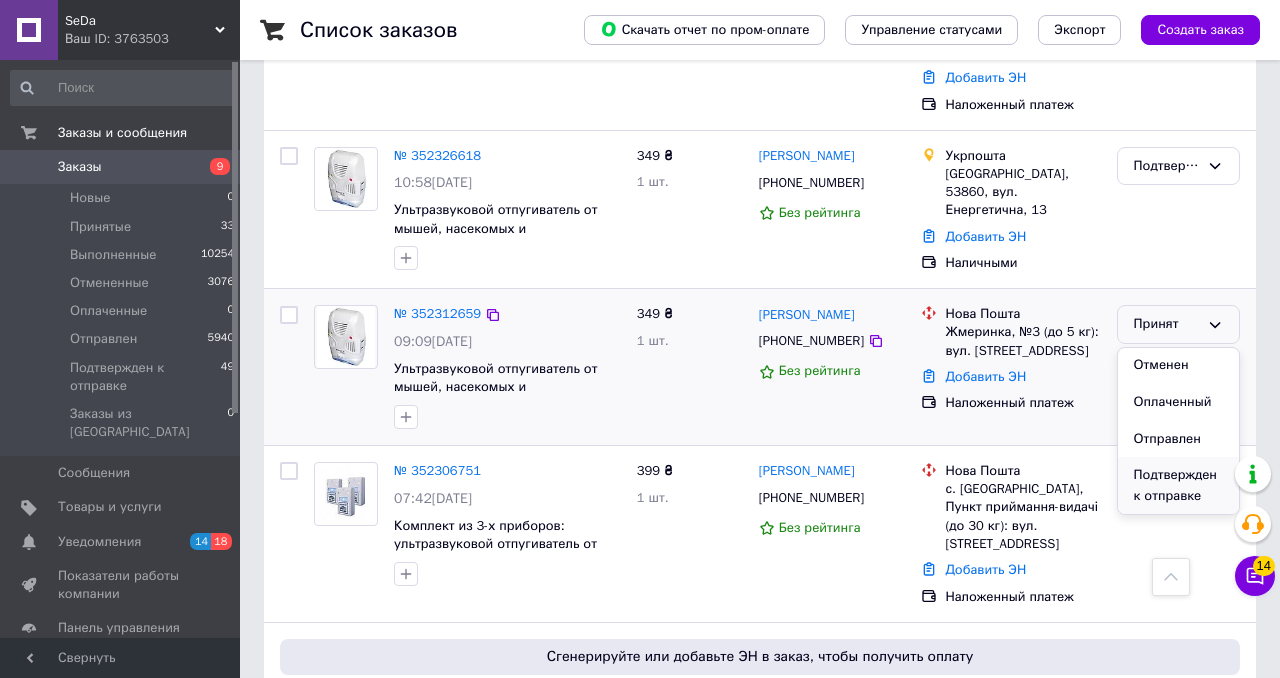 click on "Подтвержден к отправке" at bounding box center [1178, 485] 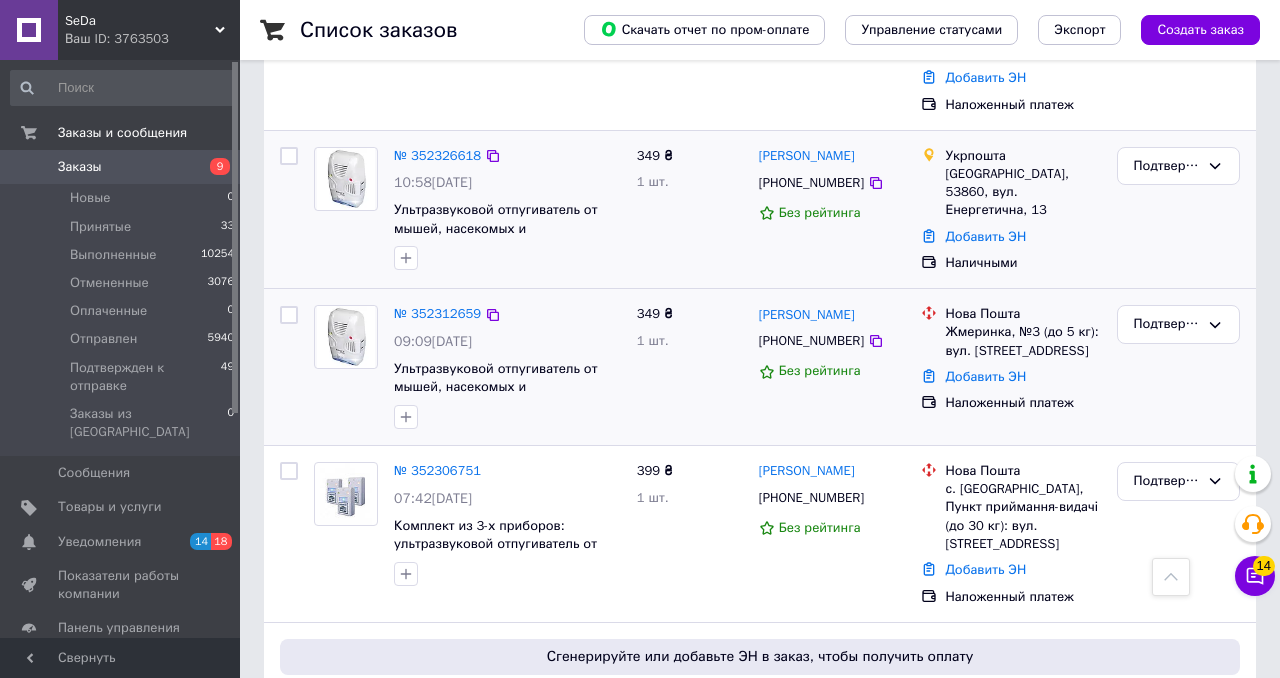 scroll, scrollTop: 8926, scrollLeft: 0, axis: vertical 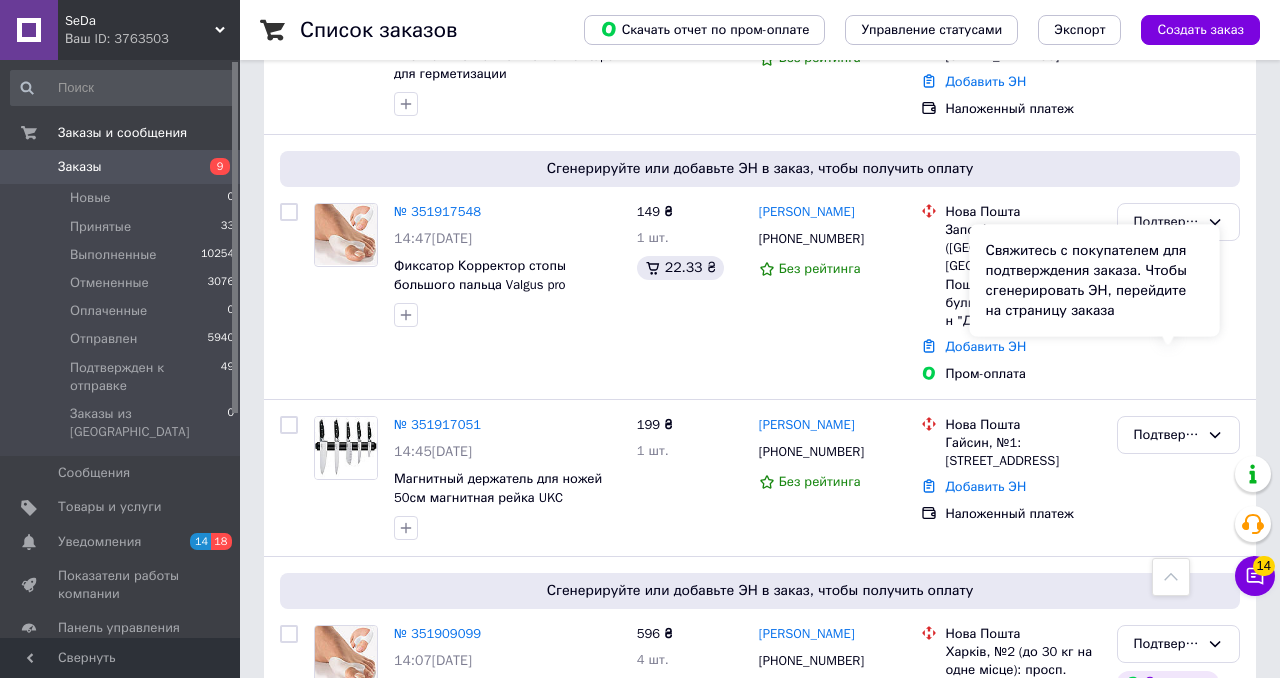 click on "Свяжитесь с покупателем для подтверждения заказа.
Чтобы сгенерировать ЭН, перейдите на страницу заказа" at bounding box center [1095, 281] 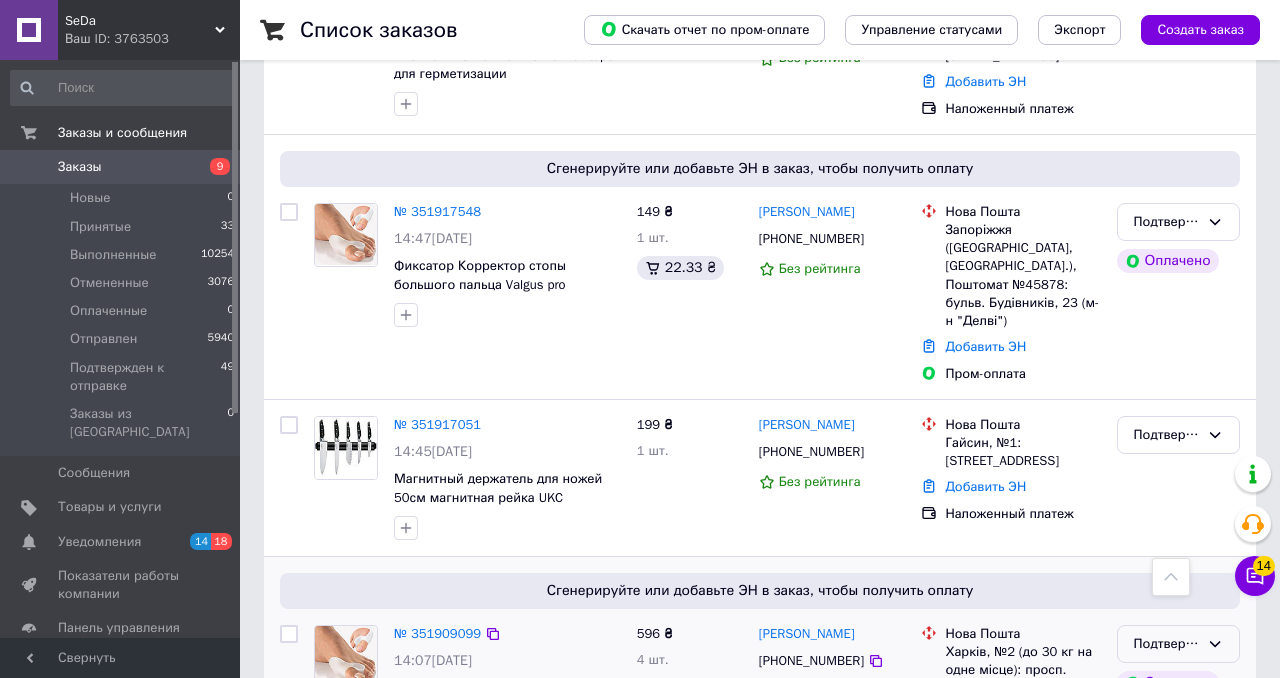 click on "Подтвержден к отправке" at bounding box center [1178, 644] 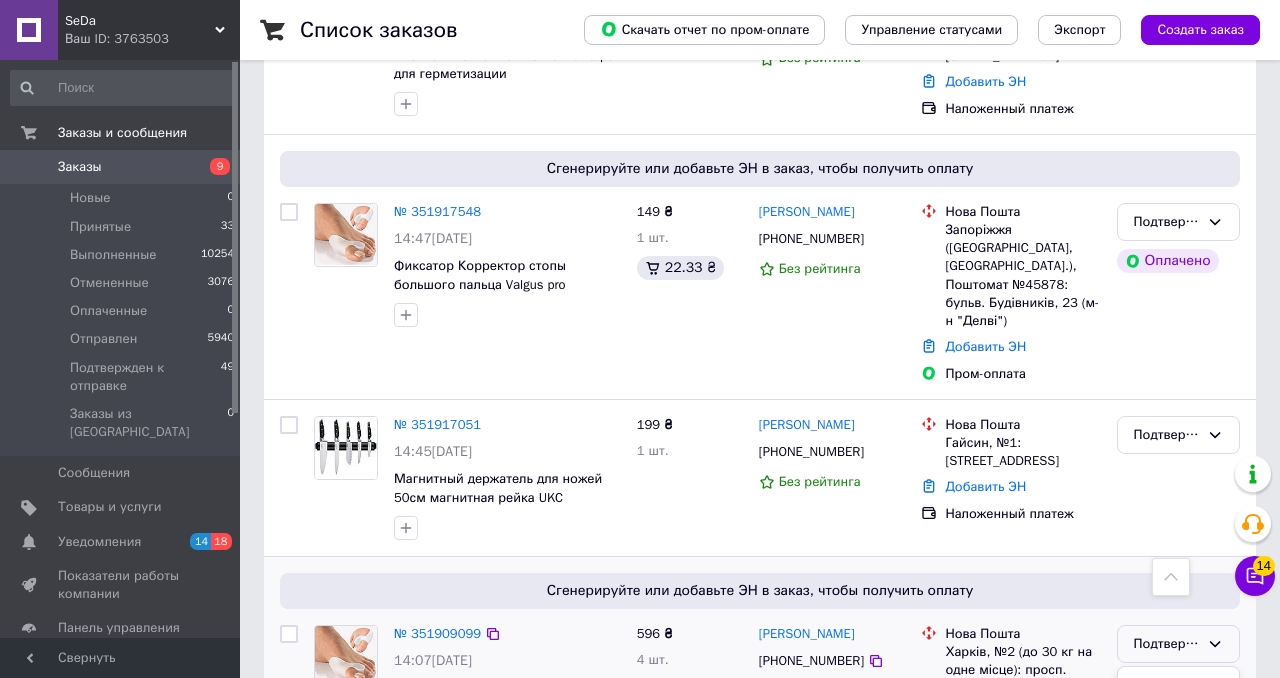 scroll, scrollTop: 17, scrollLeft: 0, axis: vertical 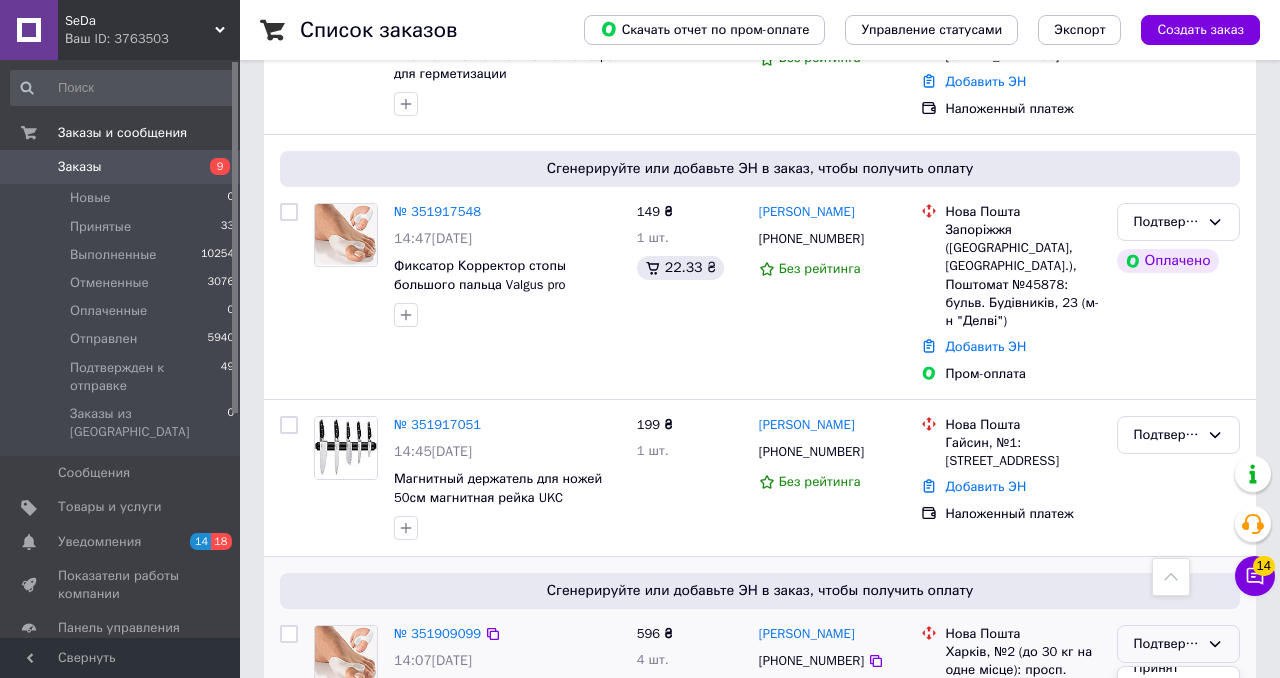 drag, startPoint x: 1190, startPoint y: 484, endPoint x: 1075, endPoint y: 436, distance: 124.61541 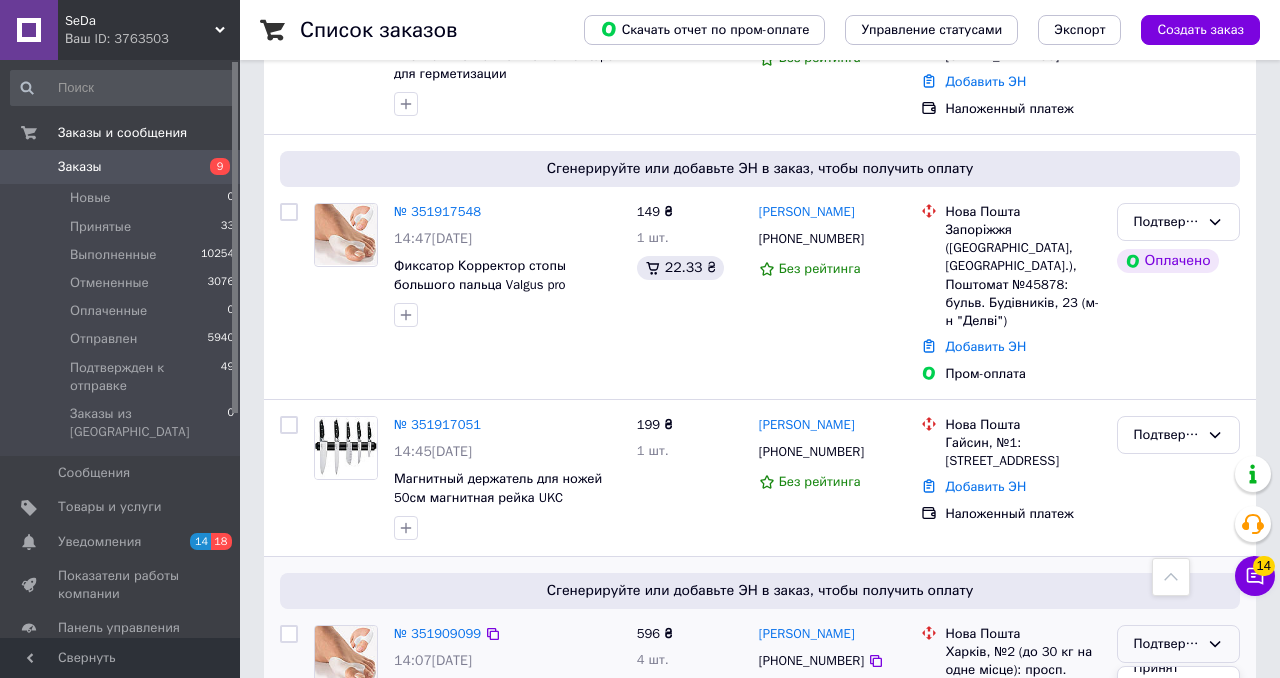 click on "№ 351909099 14:07, 09.07.2025 Фиксатор Корректор стопы большого пальца Valgus pro Силиконовый 596 ₴ 4 шт. Хай Чінь +380996789999 Без рейтинга Нова Пошта Харків, №2 (до 30 кг на одне місце): просп.Героїв Харкова (ран. Московський), 54а Добавить ЭН Пром-оплата Подтвержден к отправке Принят Выполнен Отменен Оплаченный Отправлен Оплачено" at bounding box center (760, 706) 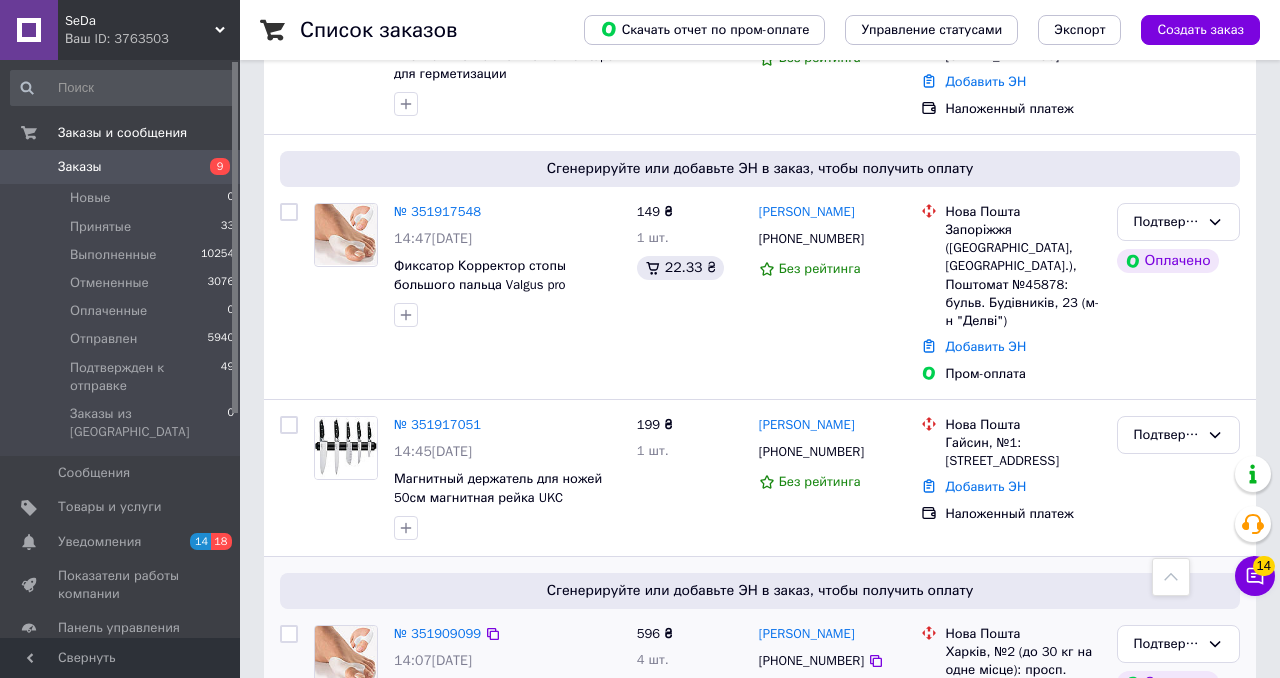 click on "Добавить ЭН" at bounding box center [1022, 751] 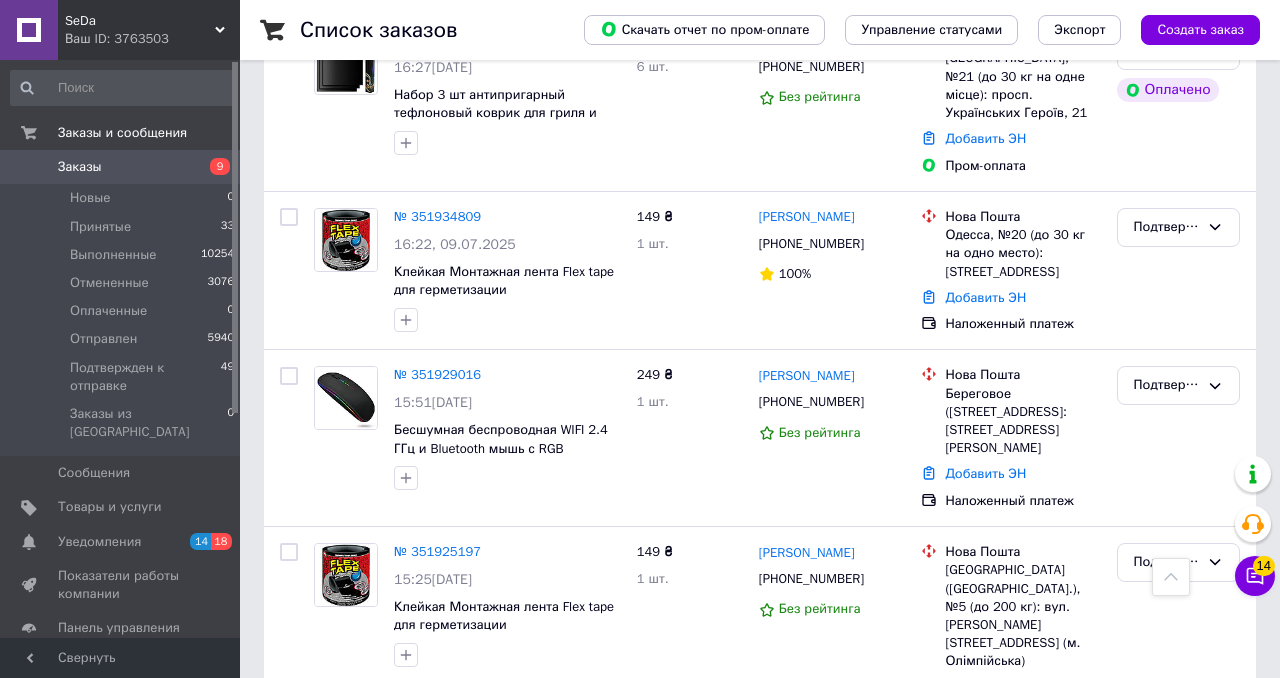 scroll, scrollTop: 7881, scrollLeft: 0, axis: vertical 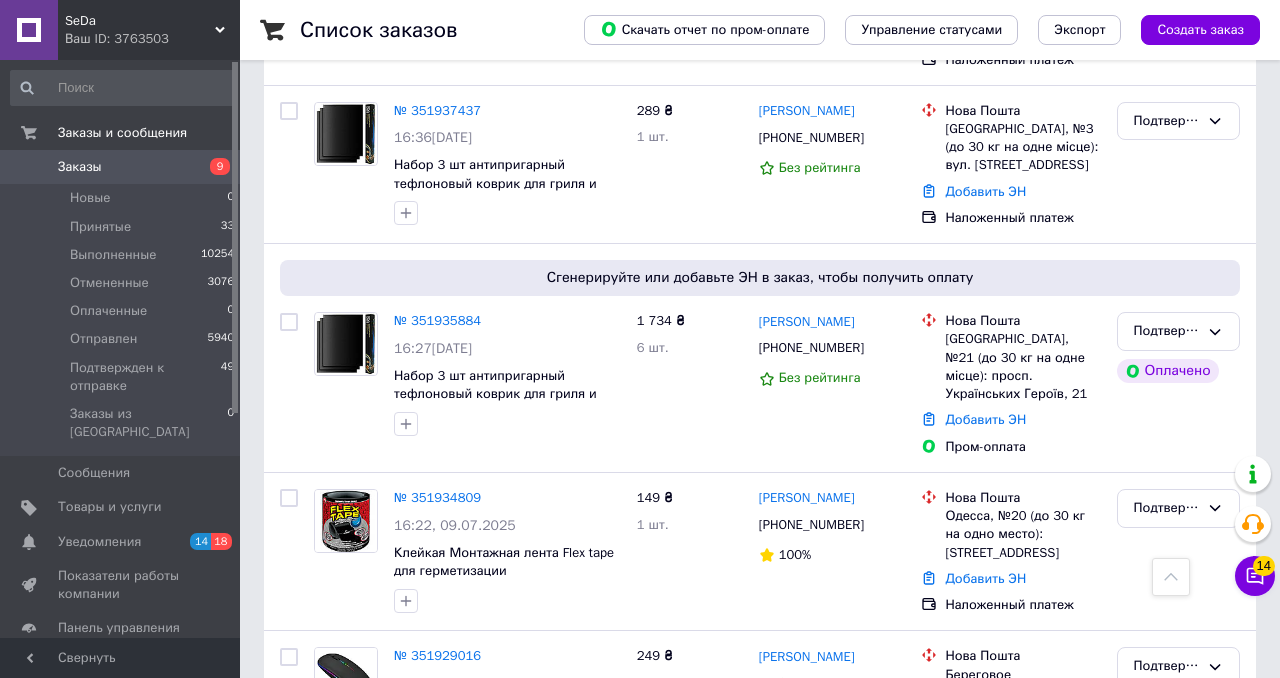 click on "9" at bounding box center [212, 167] 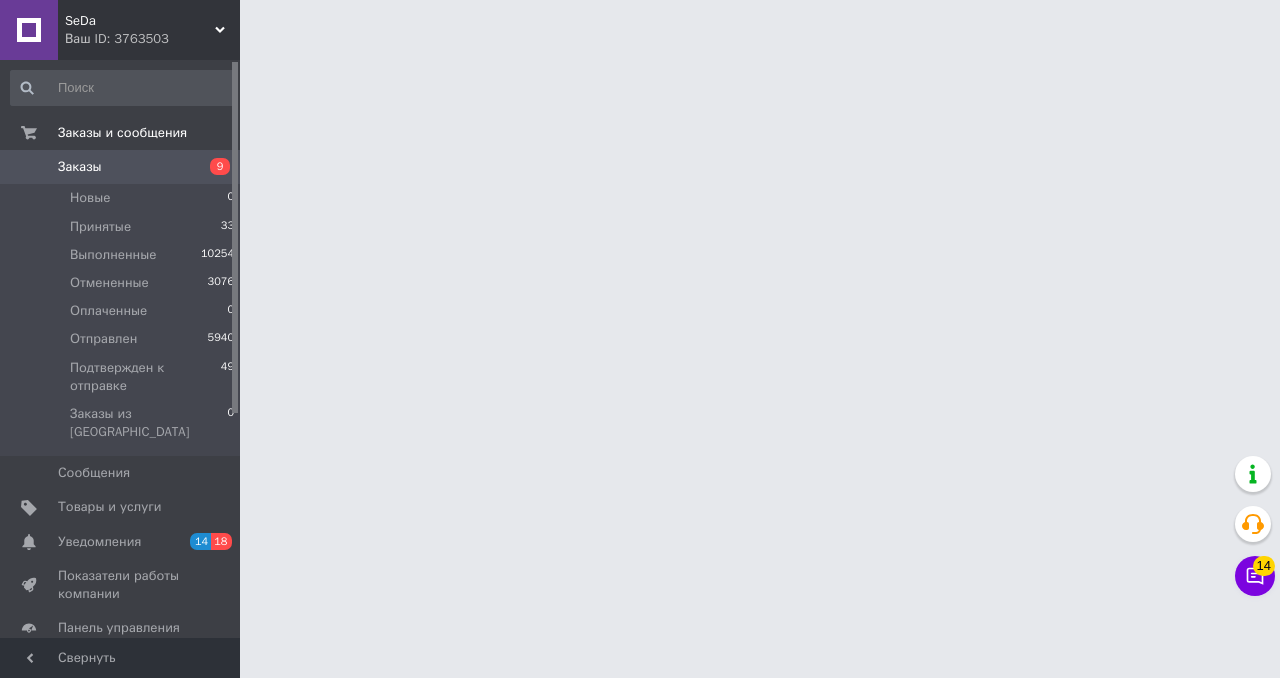 scroll, scrollTop: 0, scrollLeft: 0, axis: both 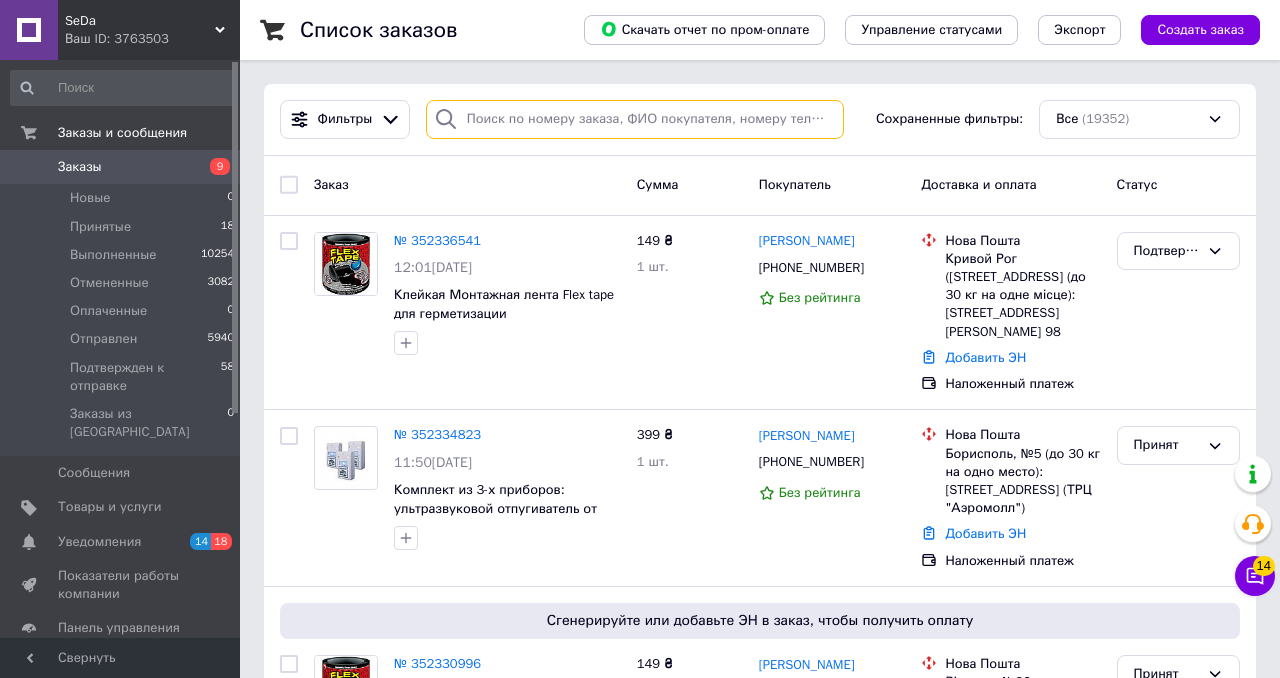 click at bounding box center [635, 119] 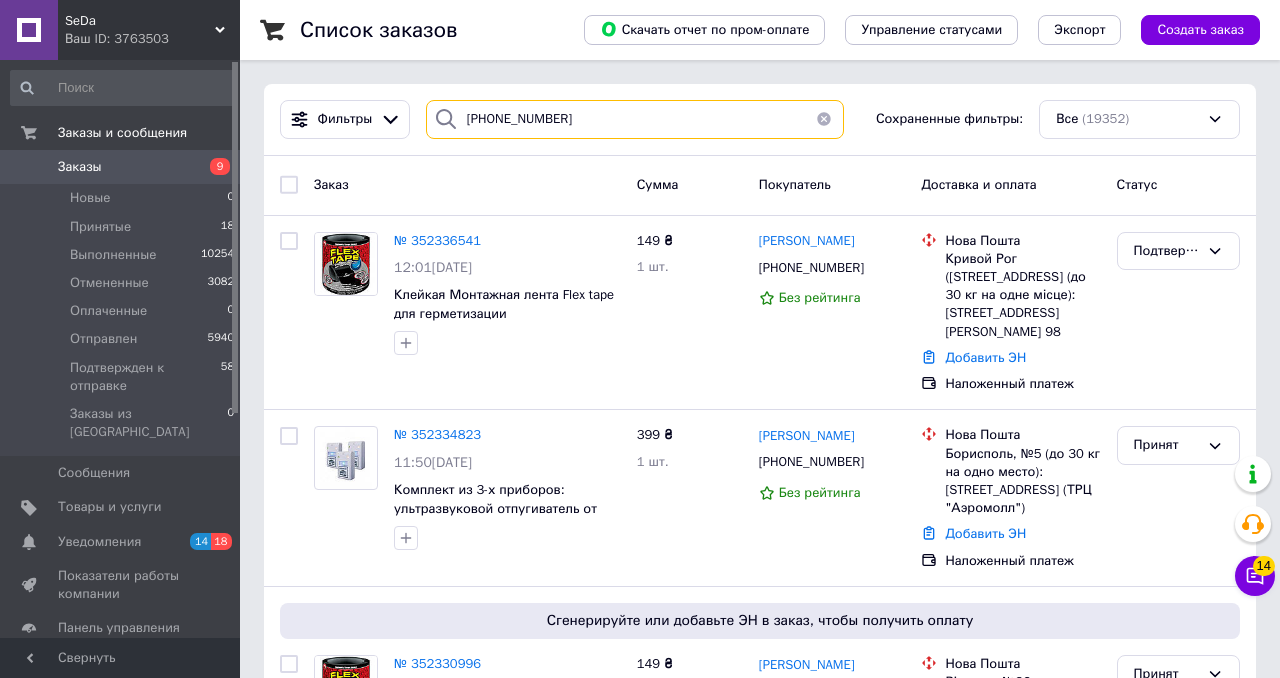 type on "+380635651650" 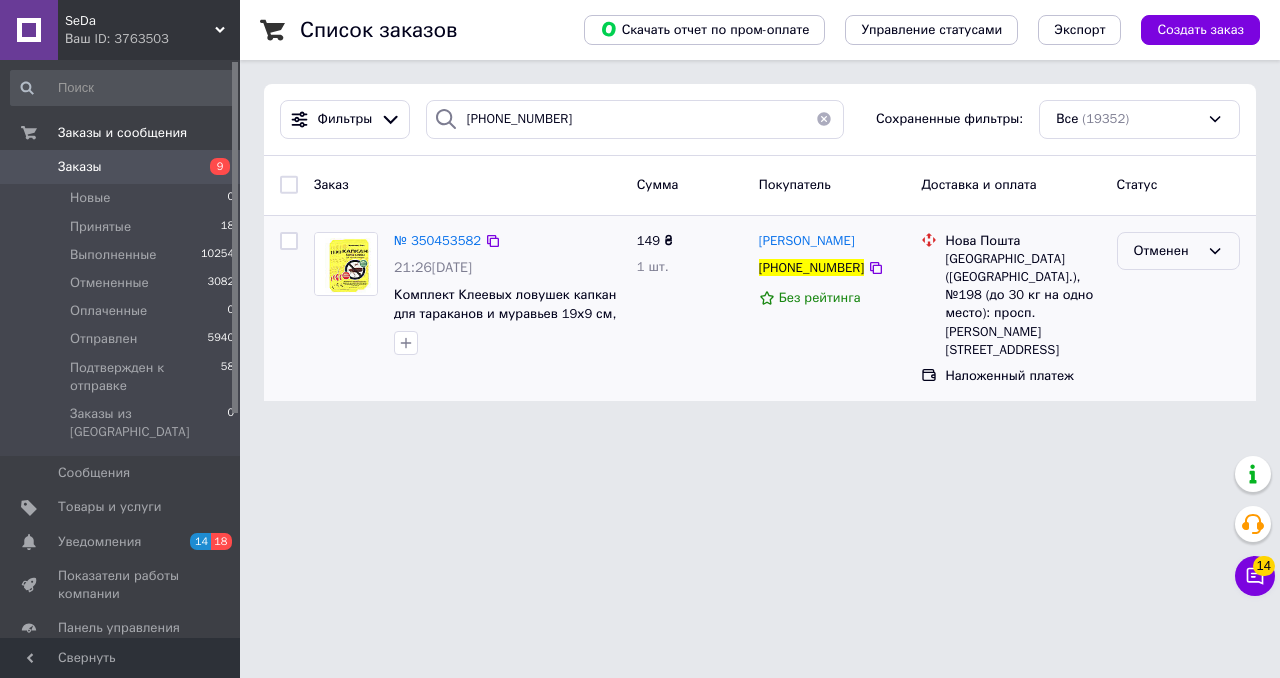click 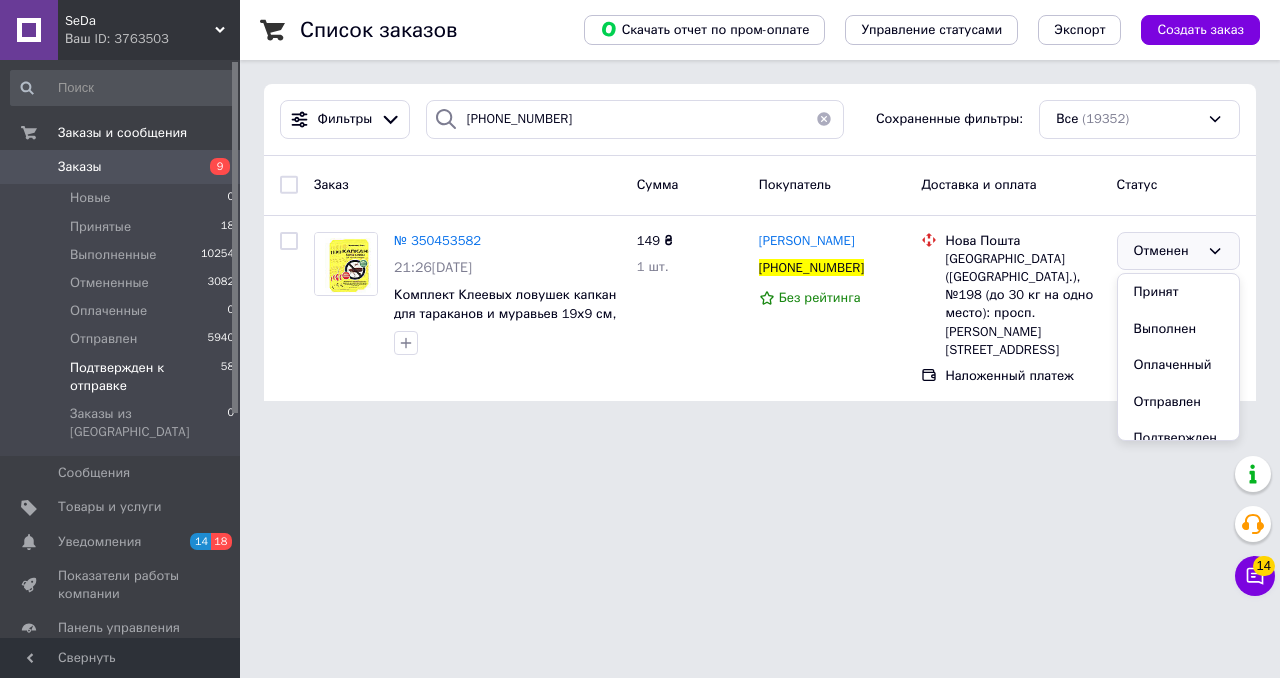 click on "Подтвержден к отправке" at bounding box center [145, 377] 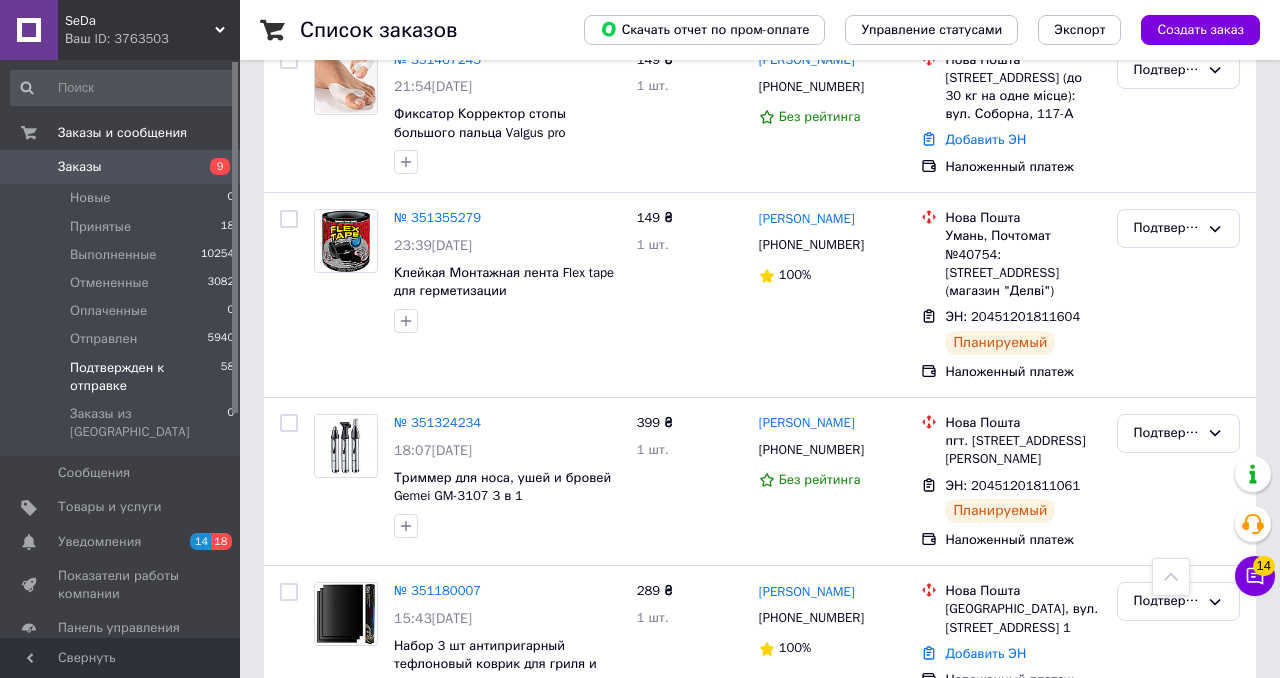scroll, scrollTop: 10754, scrollLeft: 0, axis: vertical 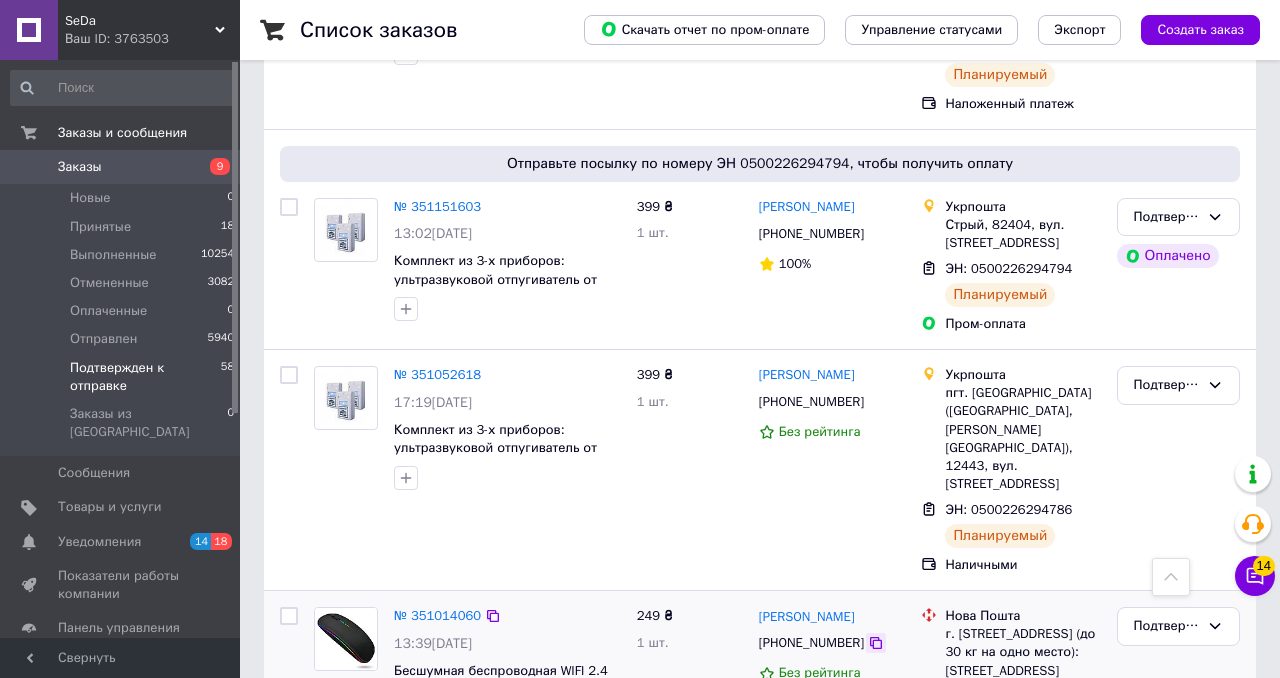 click 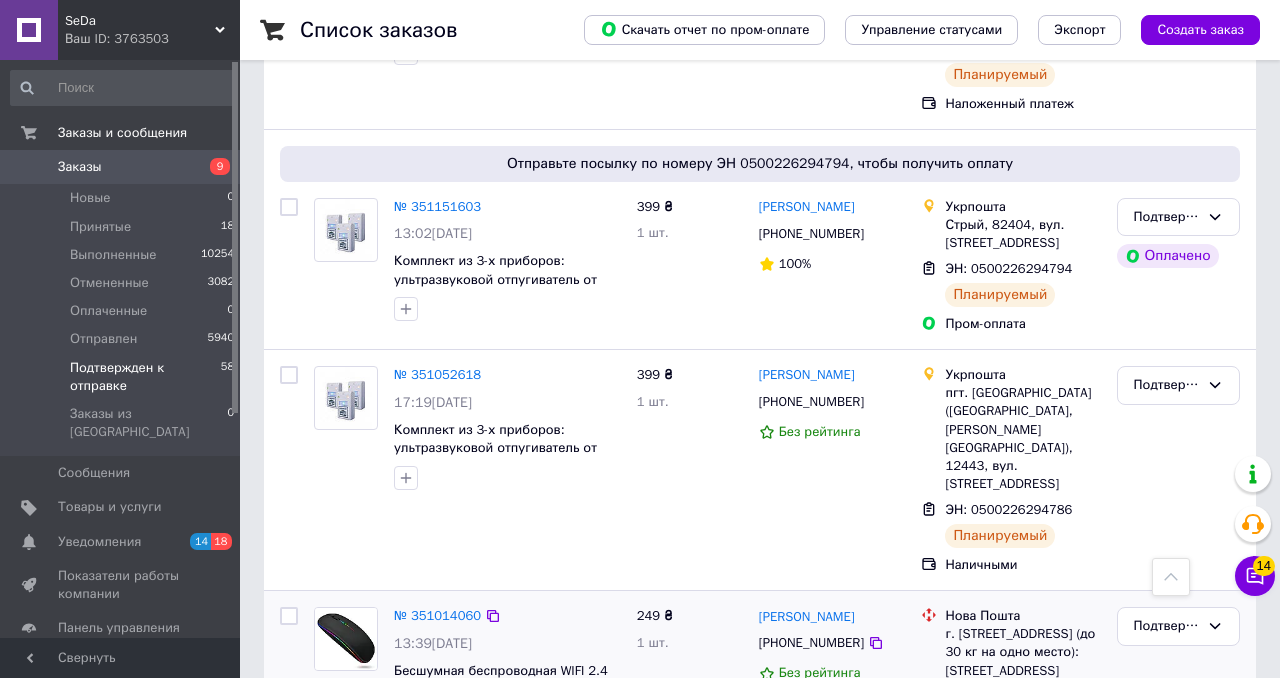 click 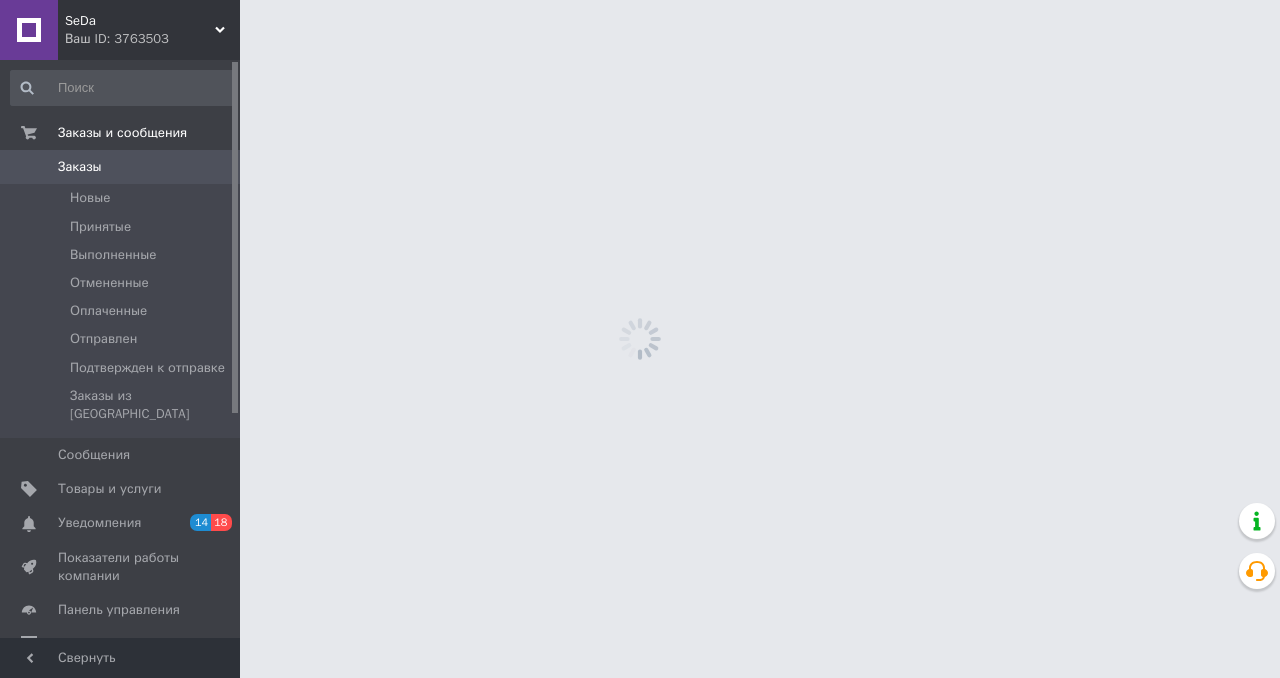 scroll, scrollTop: 0, scrollLeft: 0, axis: both 